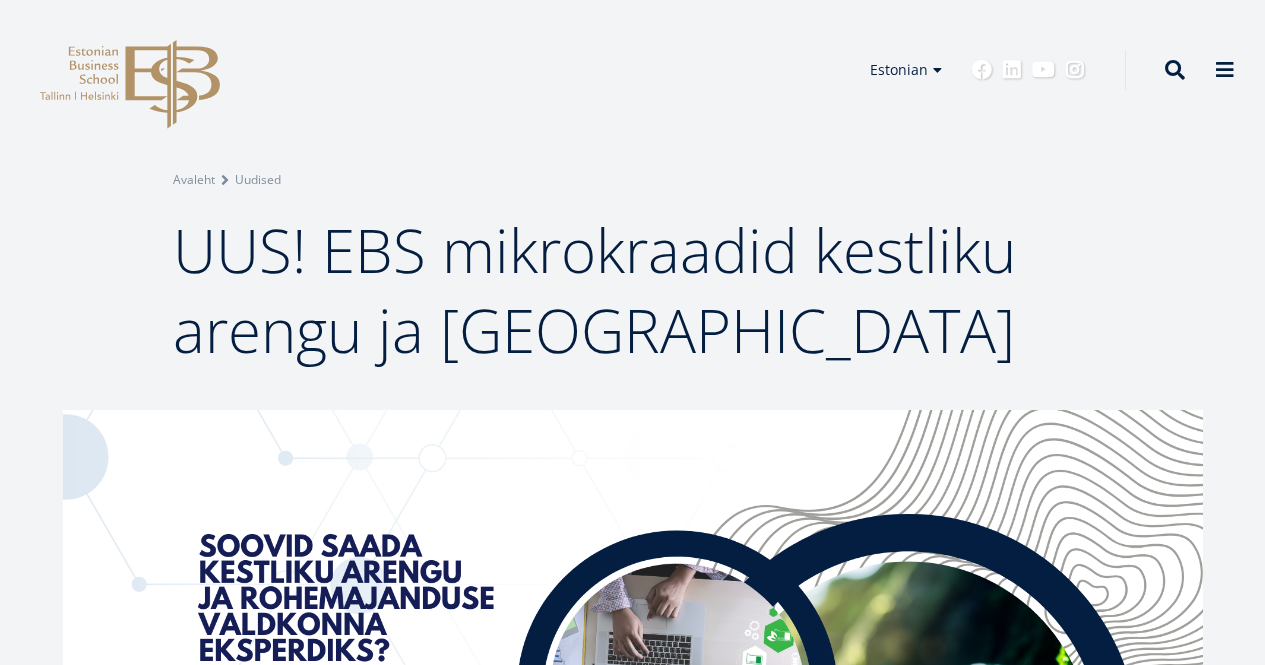 scroll, scrollTop: 0, scrollLeft: 0, axis: both 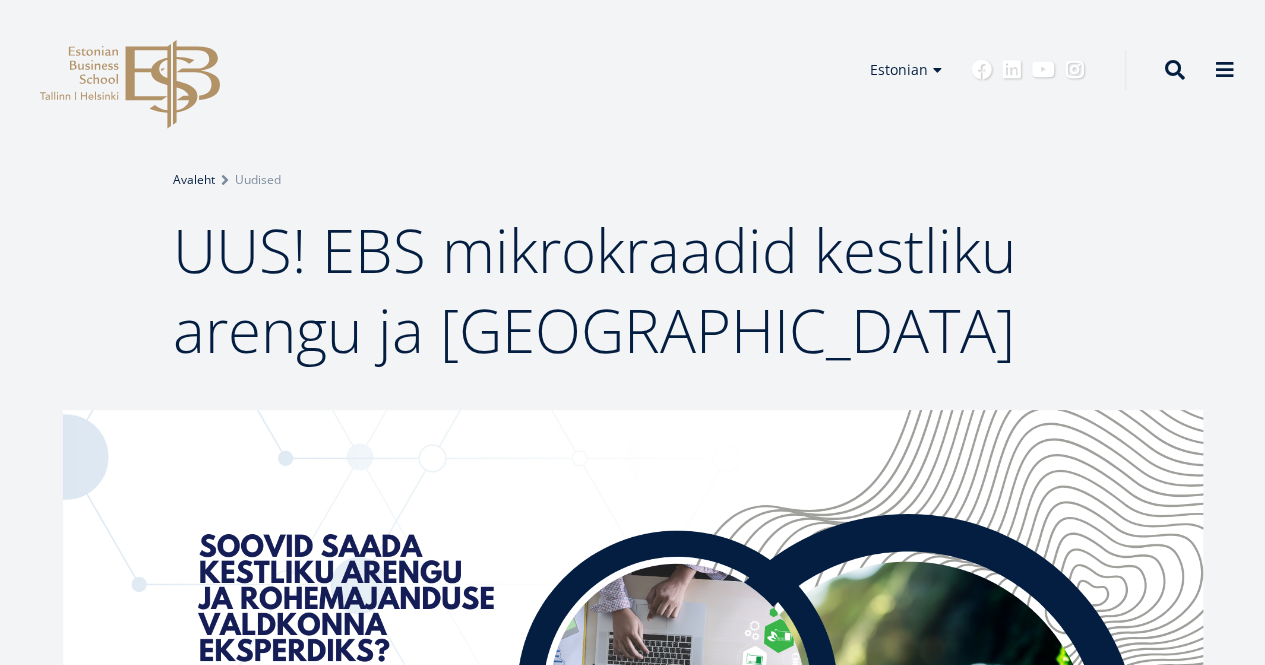 click on "Avaleht" at bounding box center [194, 180] 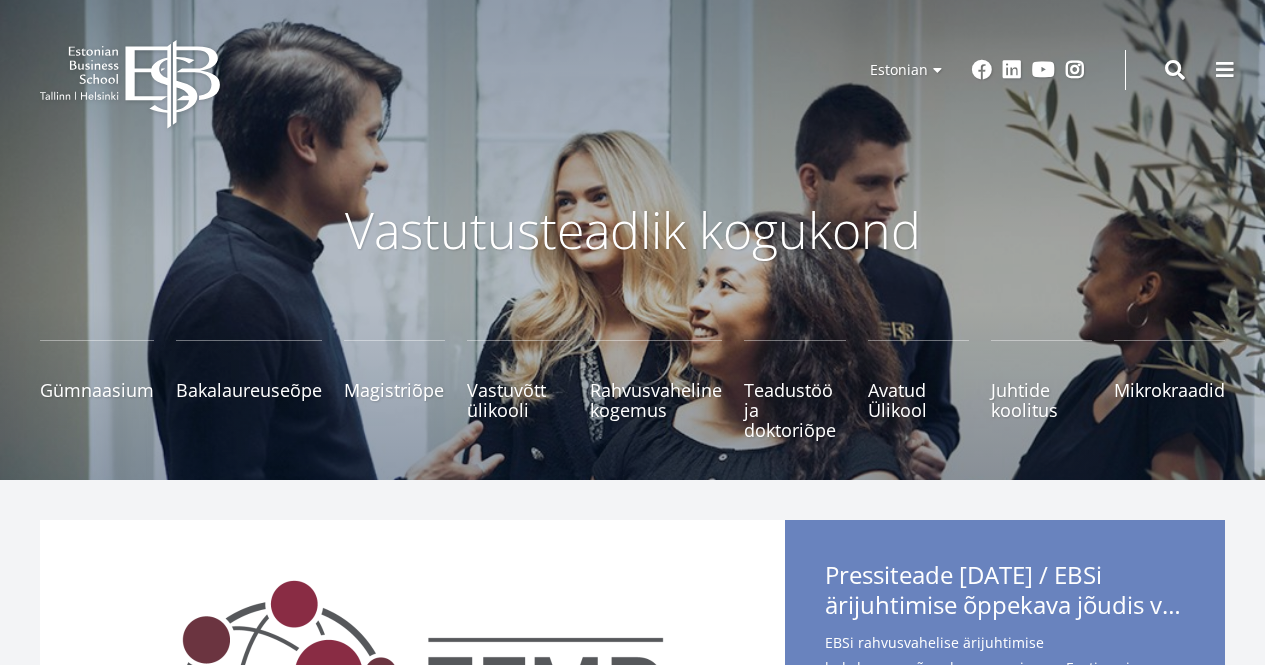 scroll, scrollTop: 0, scrollLeft: 0, axis: both 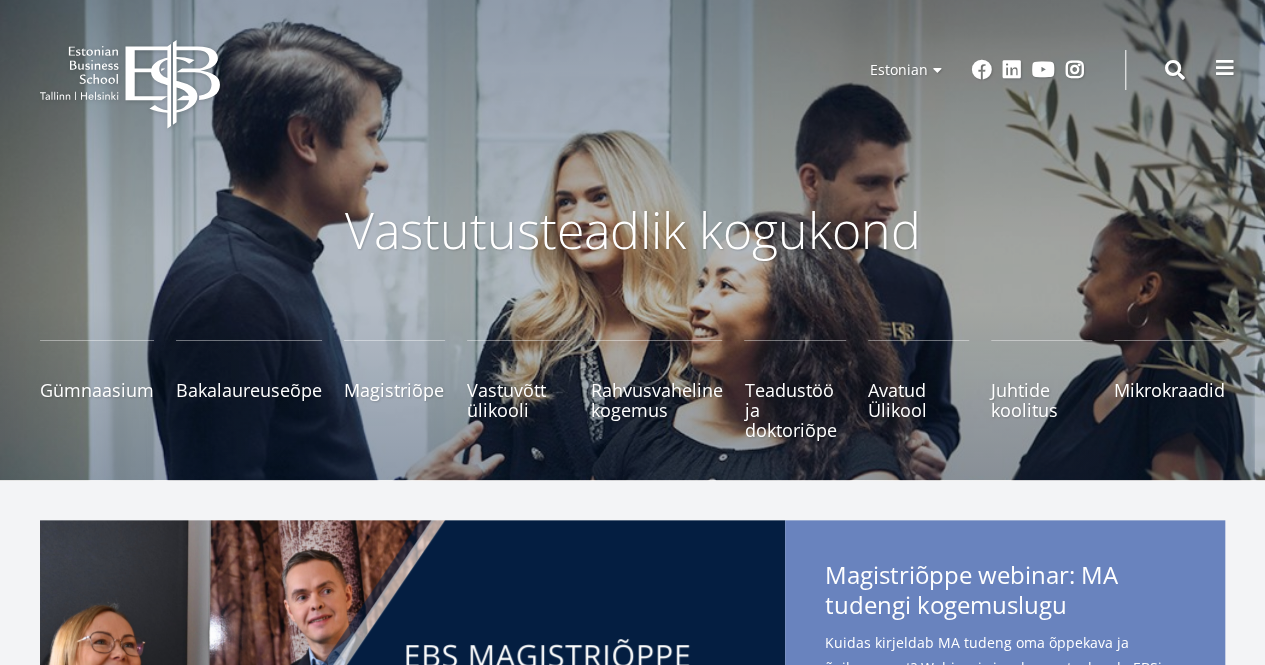 click at bounding box center [1225, 68] 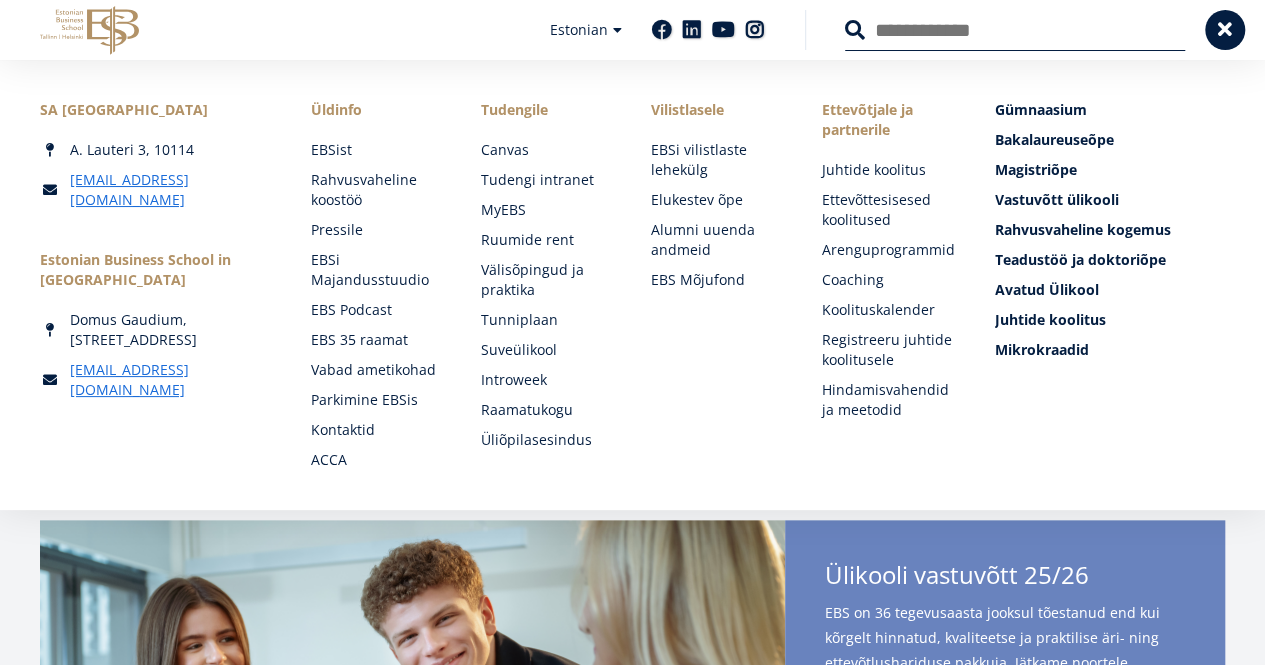 click on "Otsing" at bounding box center (1015, 30) 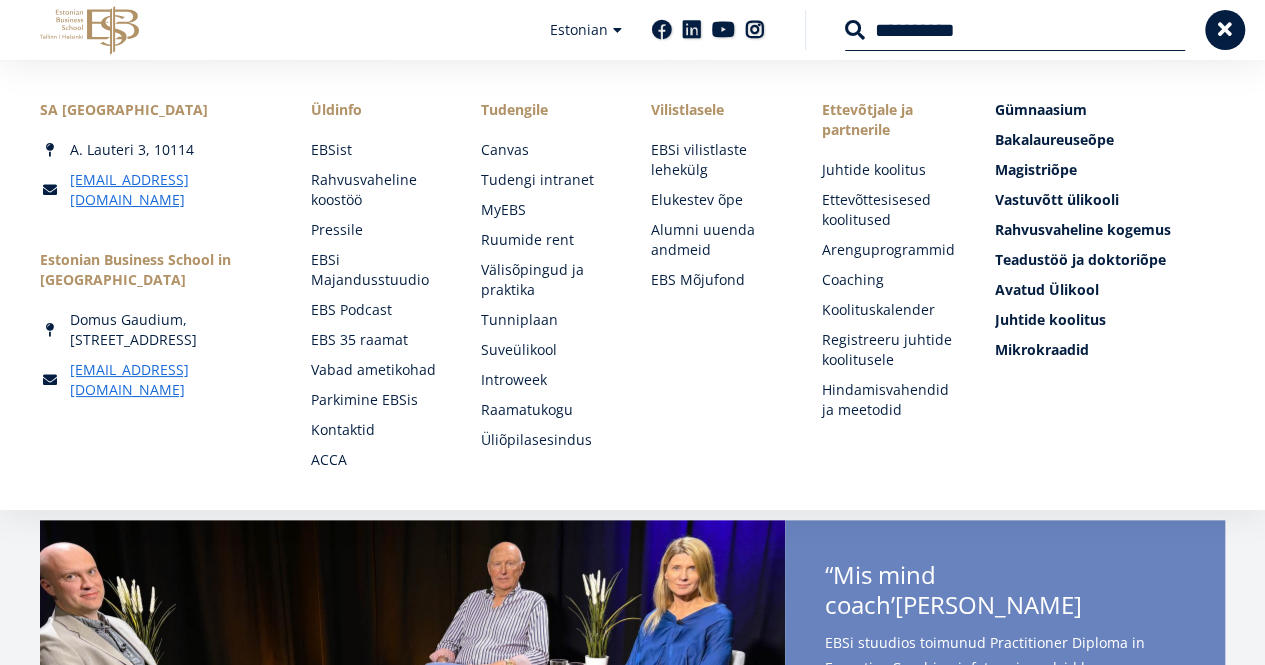 type on "**********" 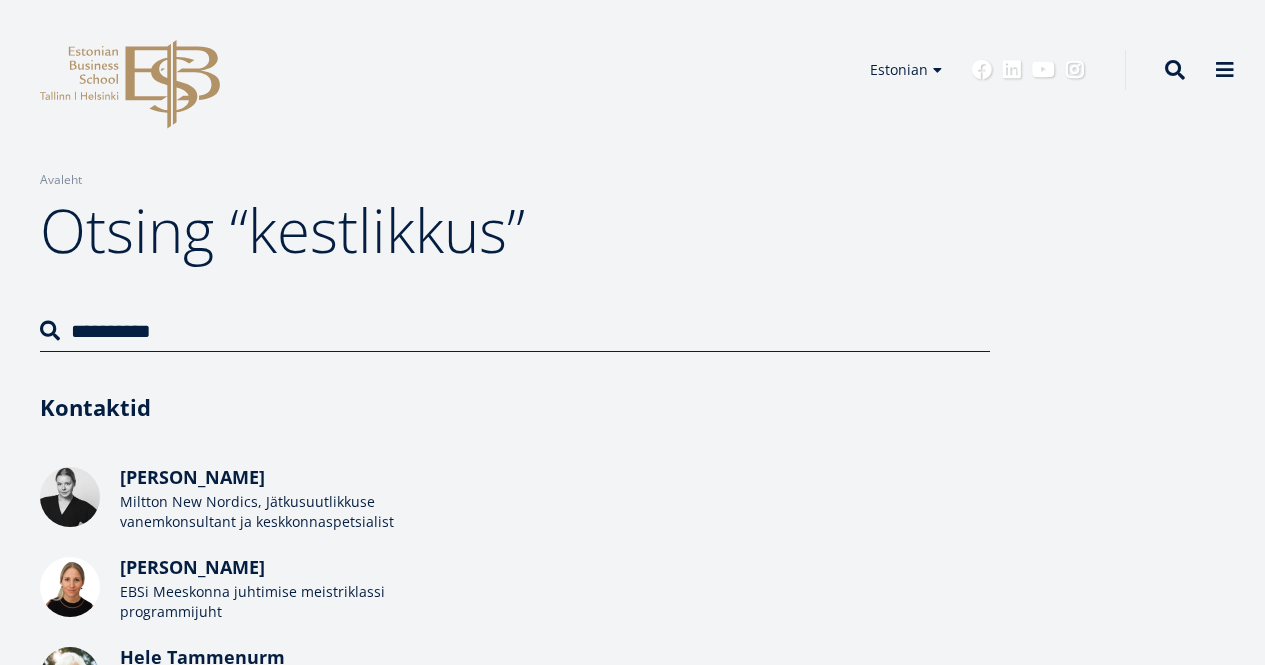 scroll, scrollTop: 0, scrollLeft: 0, axis: both 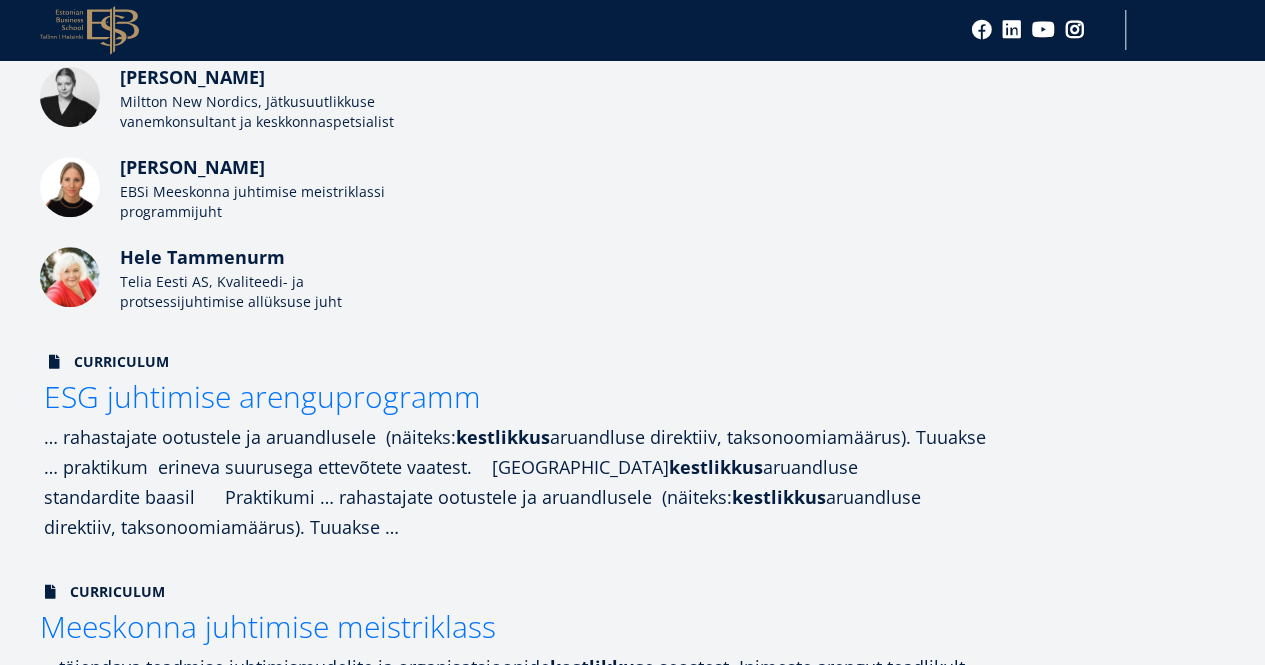 click on "ESG juhtimise arenguprogramm" at bounding box center (262, 396) 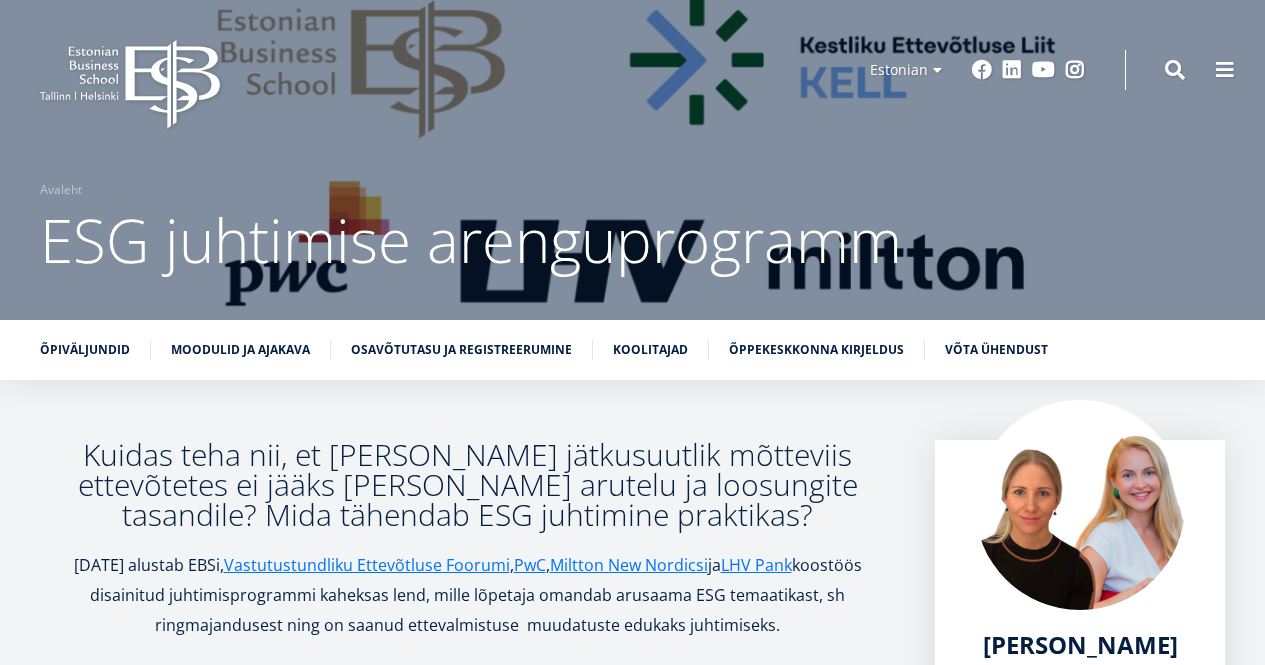 scroll, scrollTop: 0, scrollLeft: 0, axis: both 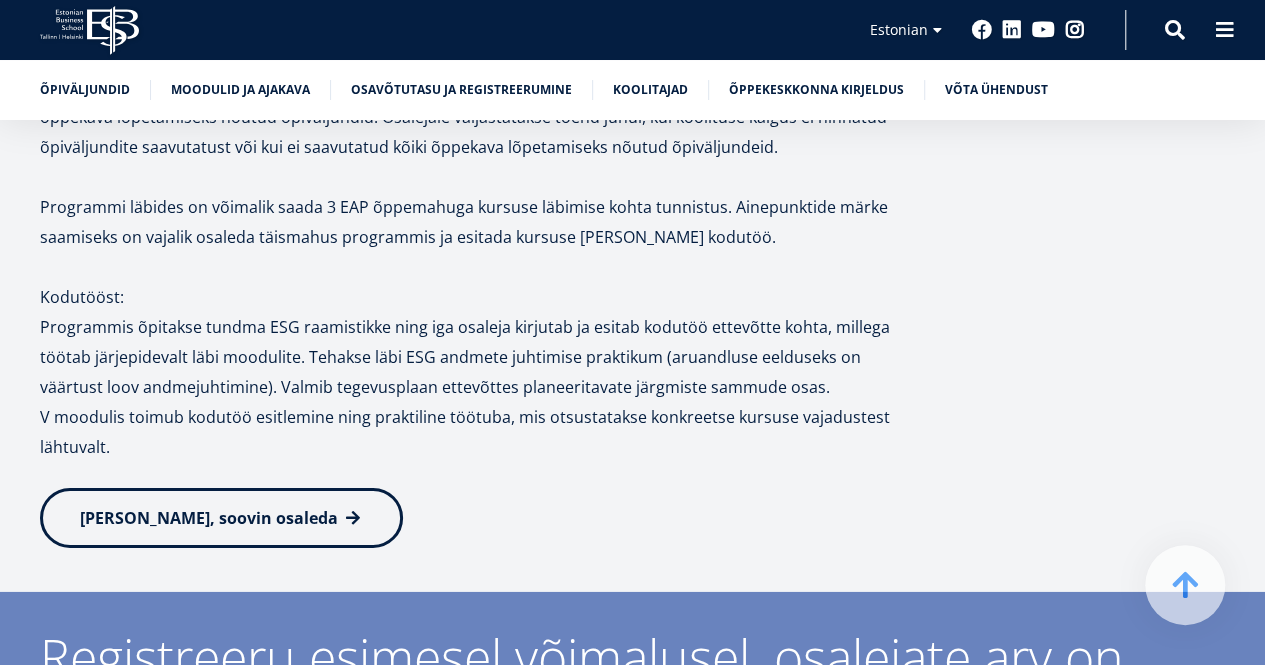 click on "Jah, soovin osaleda" at bounding box center (209, 518) 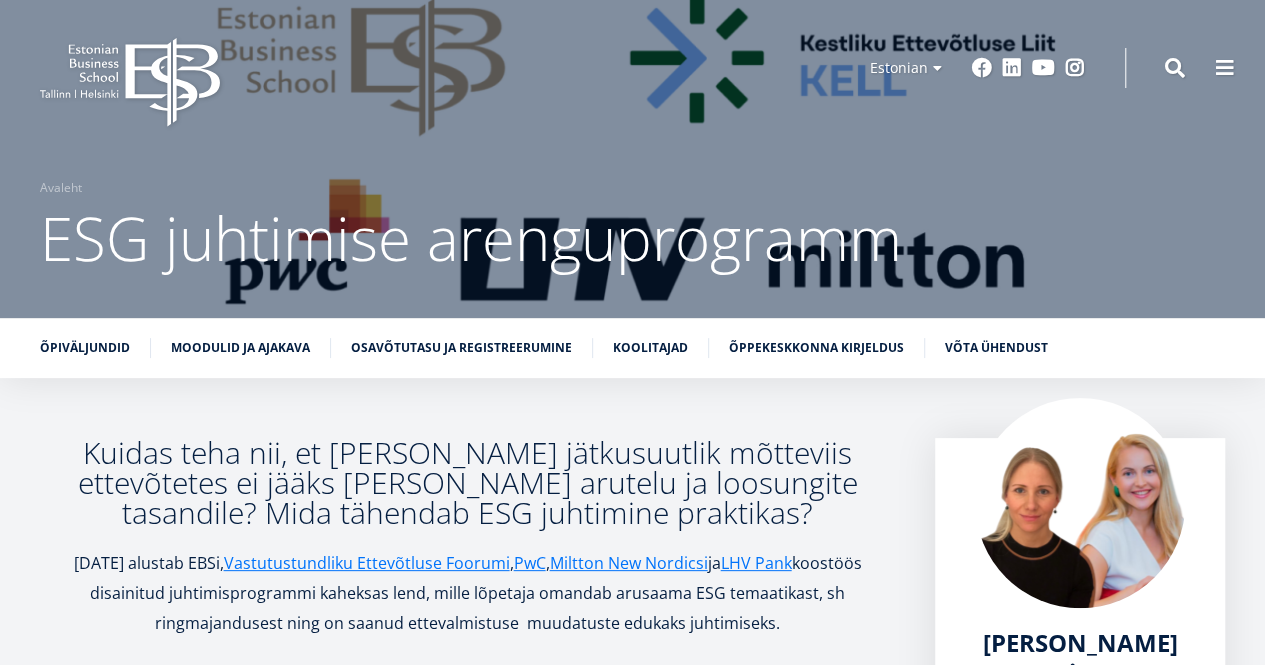 scroll, scrollTop: 0, scrollLeft: 0, axis: both 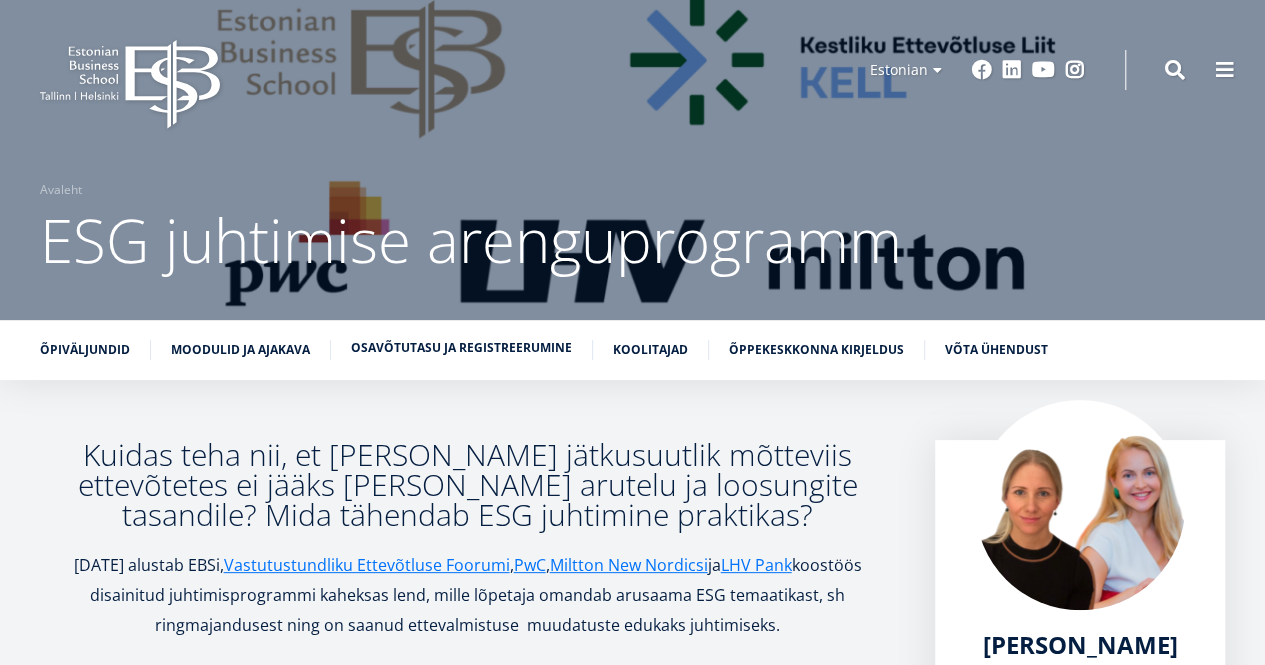 click on "Osavõtutasu ja registreerumine" at bounding box center (461, 348) 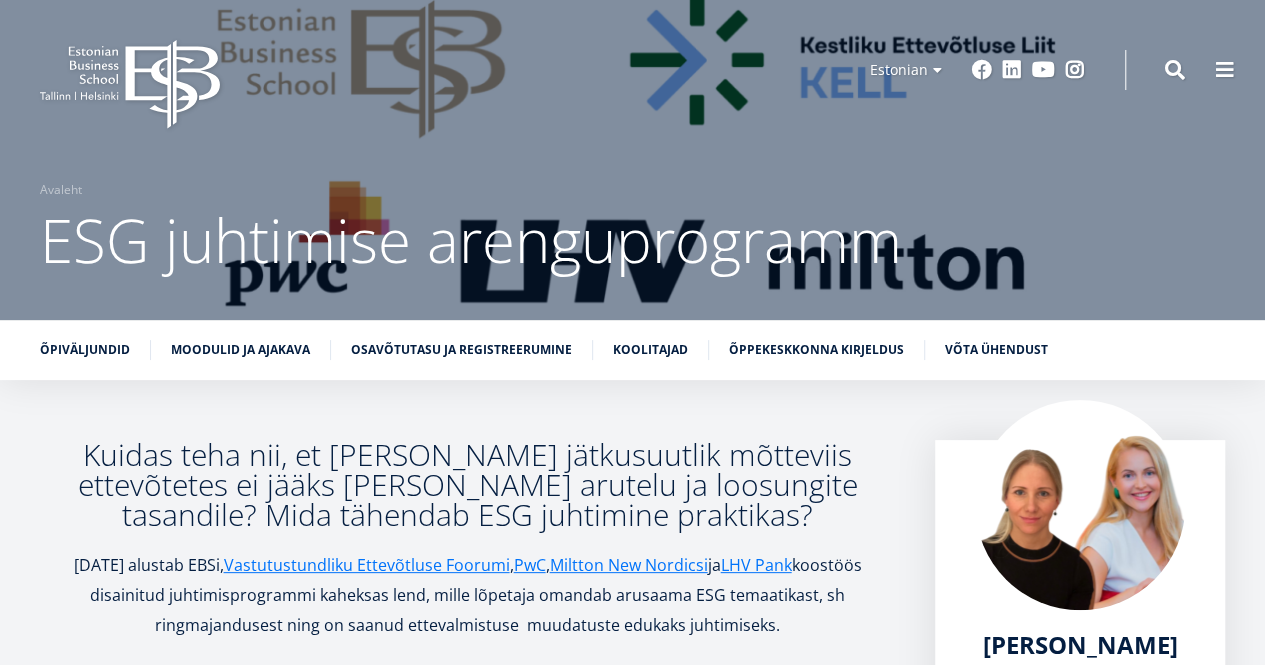 scroll, scrollTop: 5624, scrollLeft: 0, axis: vertical 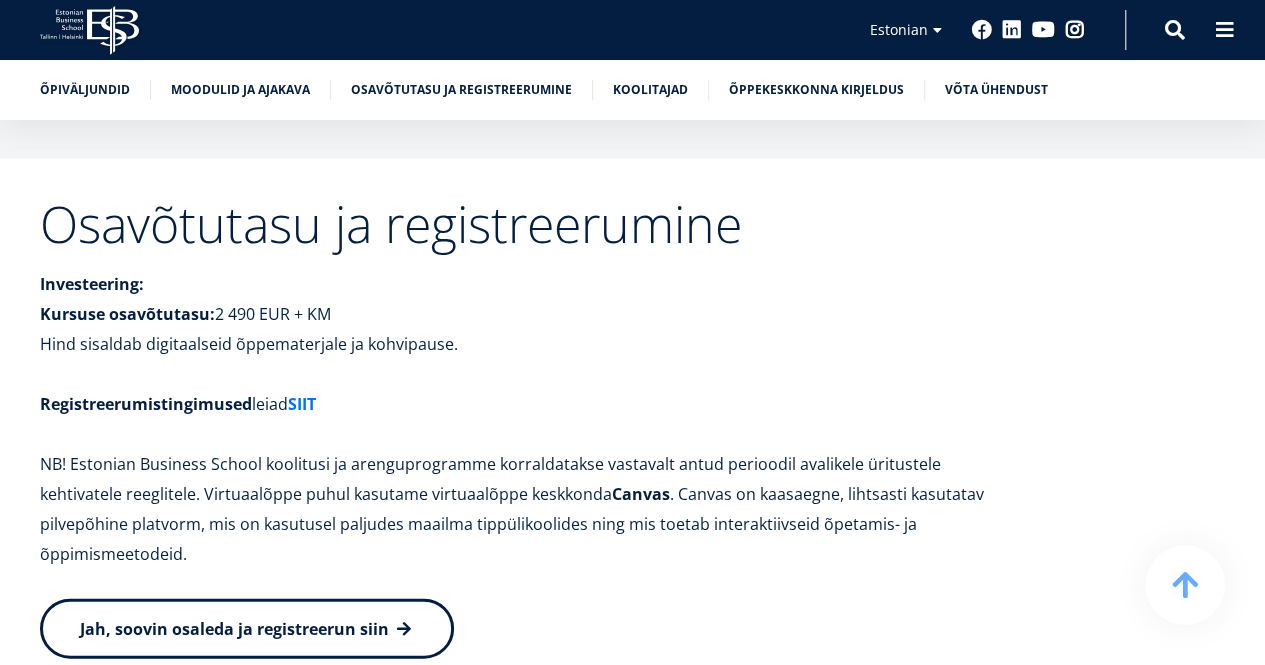 click on "SIIT" at bounding box center [302, 403] 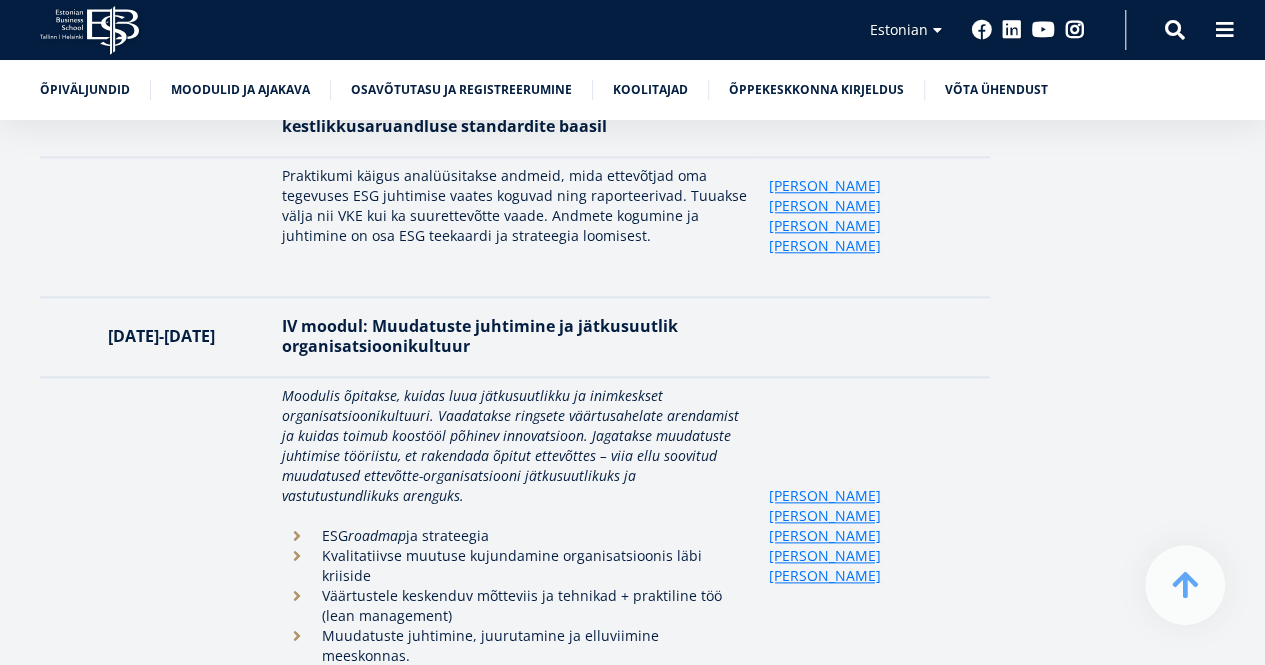 scroll, scrollTop: 4124, scrollLeft: 0, axis: vertical 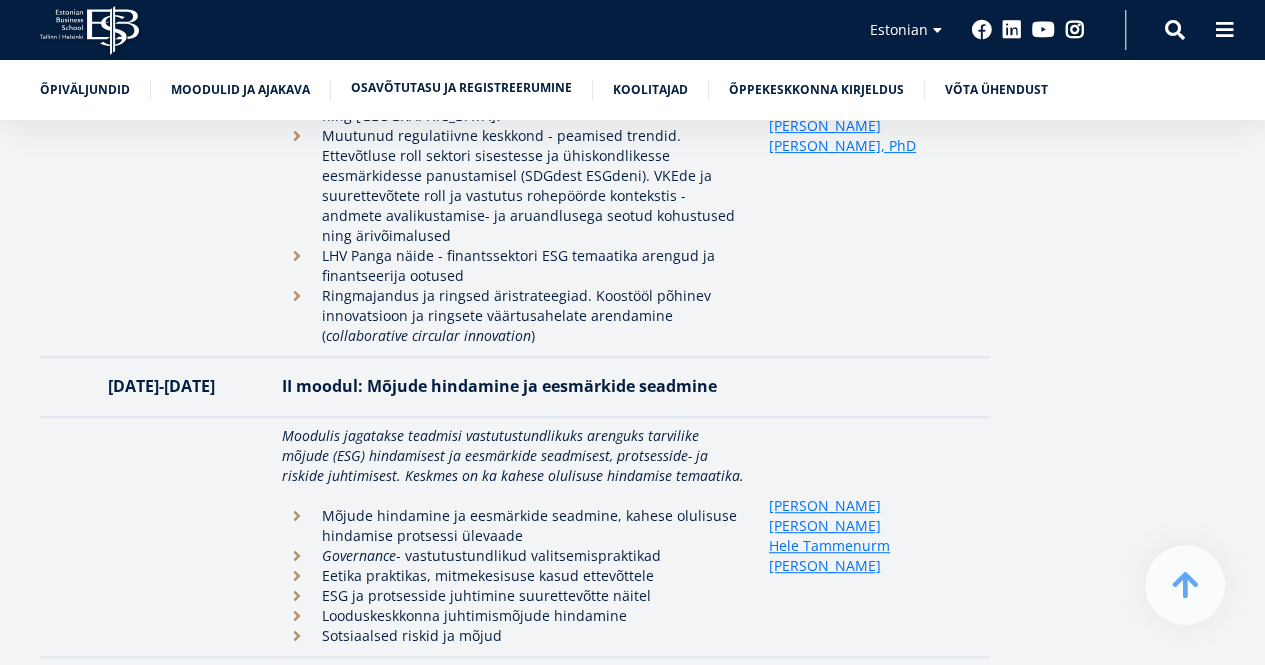 click on "Osavõtutasu ja registreerumine" at bounding box center (461, 88) 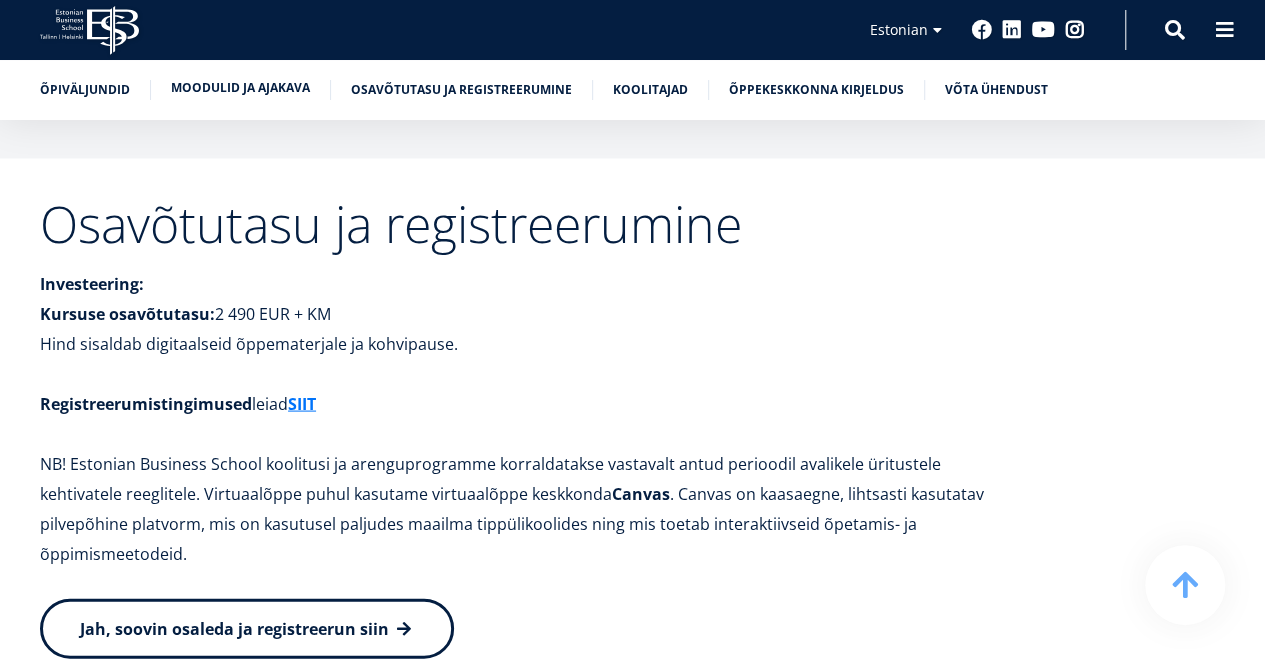 click on "Moodulid ja ajakava" at bounding box center (240, 88) 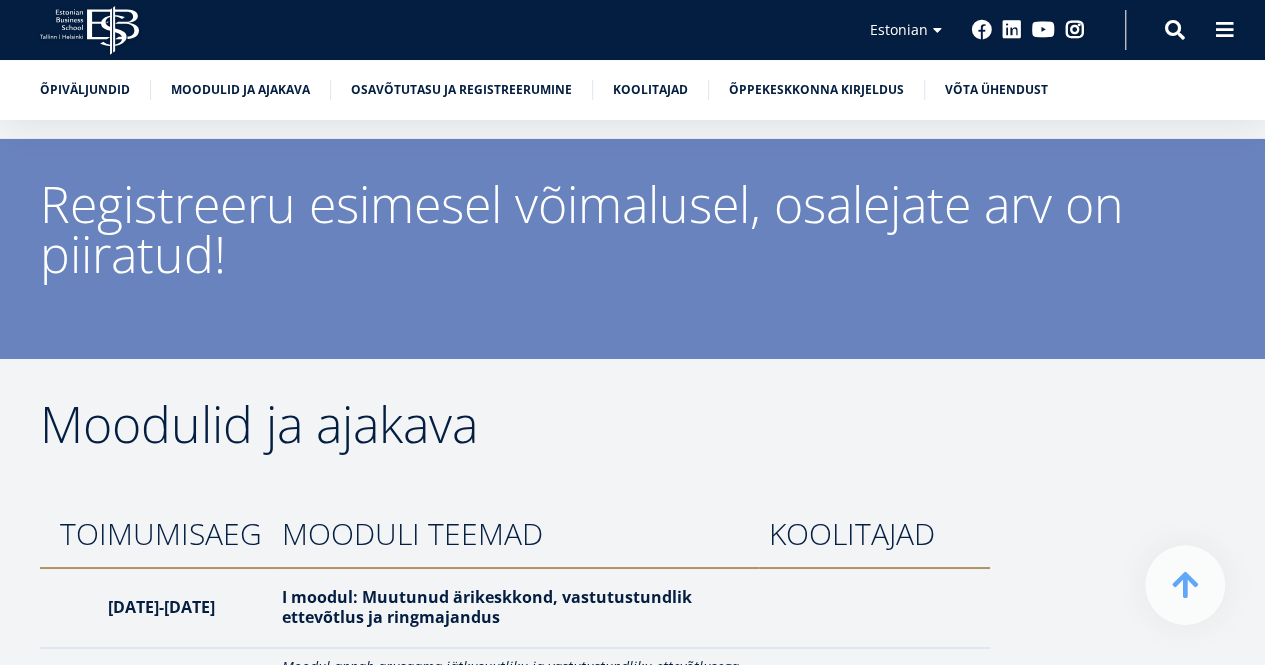 scroll, scrollTop: 3453, scrollLeft: 0, axis: vertical 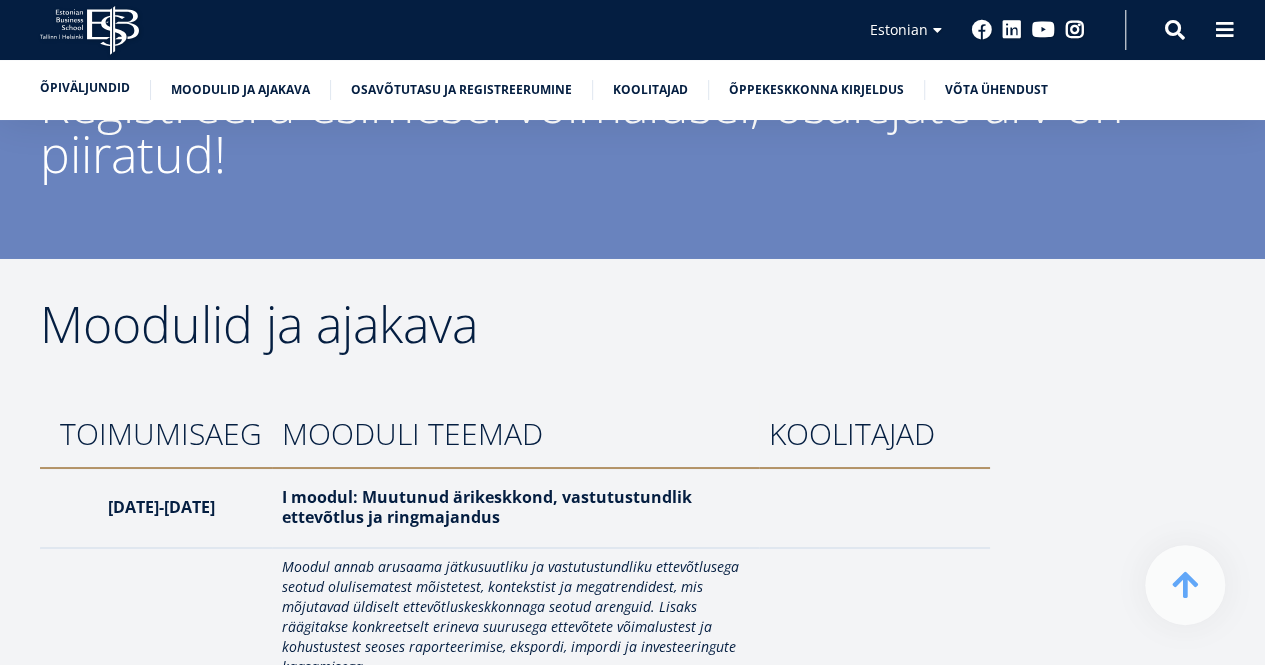 click on "Õpiväljundid" at bounding box center [85, 88] 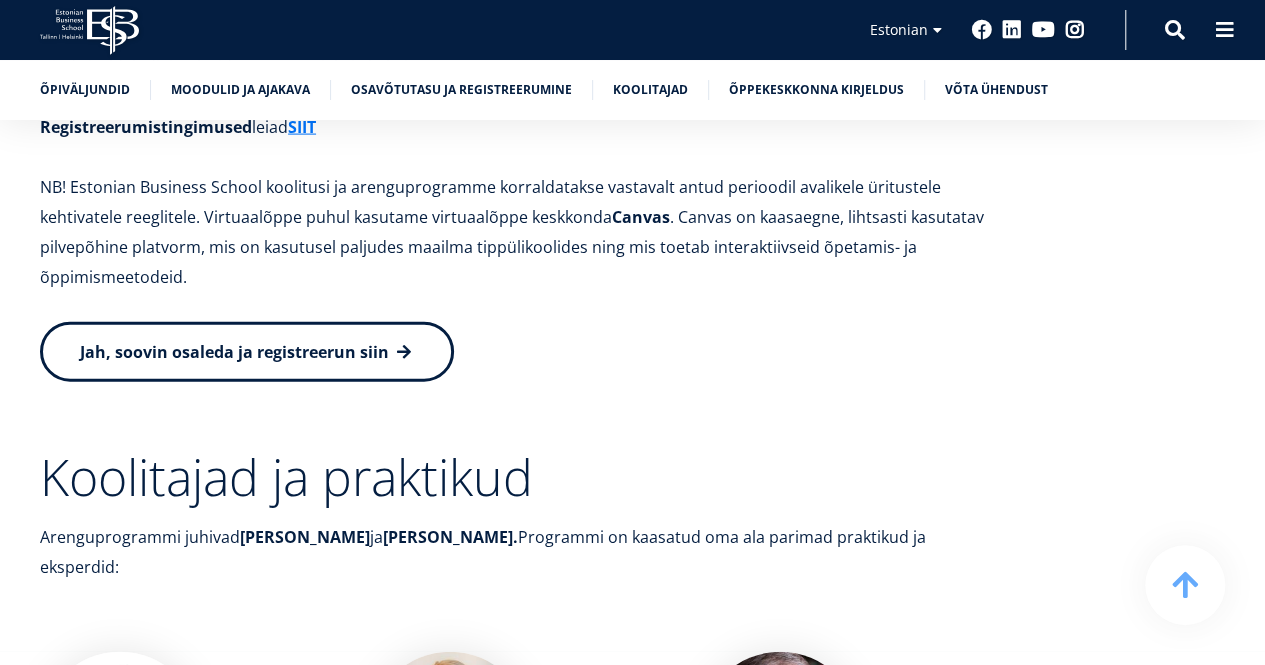 scroll, scrollTop: 6000, scrollLeft: 0, axis: vertical 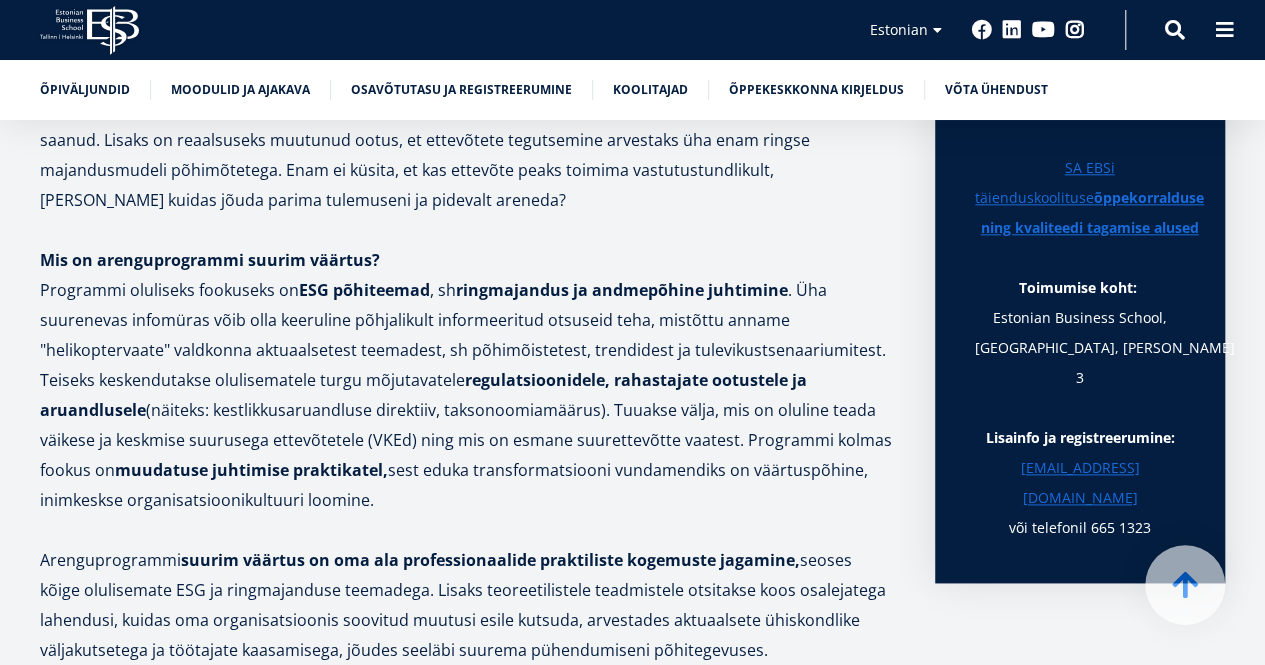 drag, startPoint x: 41, startPoint y: 259, endPoint x: 380, endPoint y: 493, distance: 411.91867 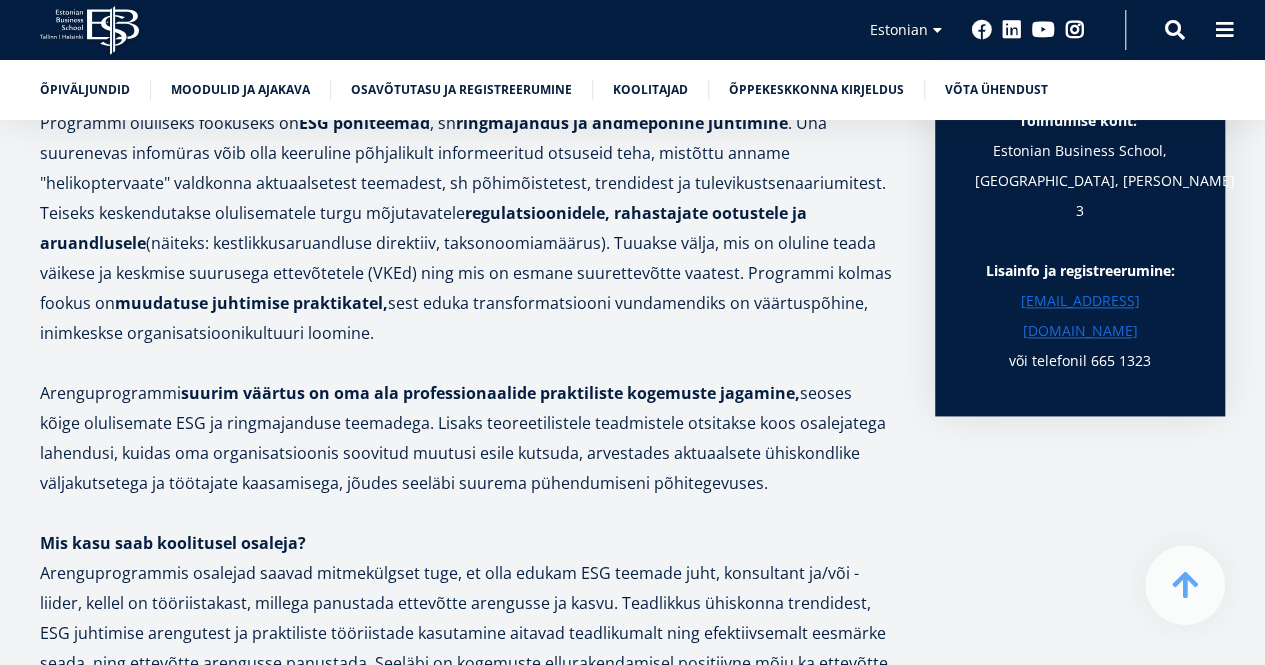 scroll, scrollTop: 1247, scrollLeft: 0, axis: vertical 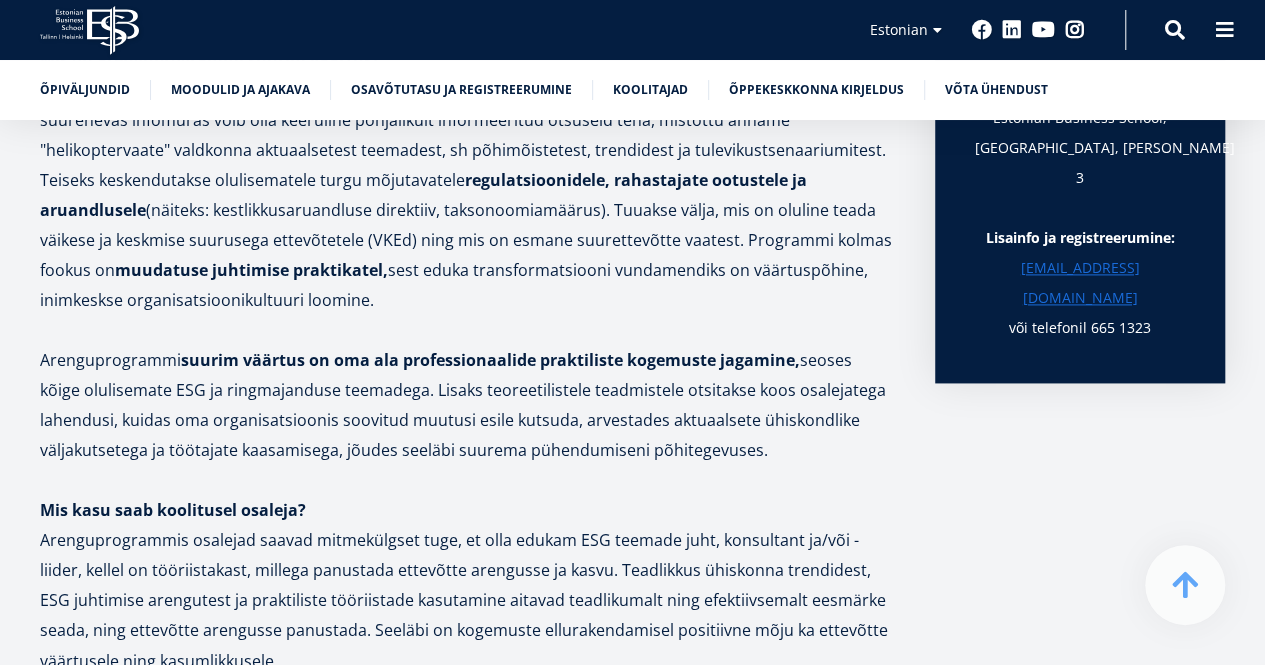 drag, startPoint x: 38, startPoint y: 354, endPoint x: 778, endPoint y: 456, distance: 746.99664 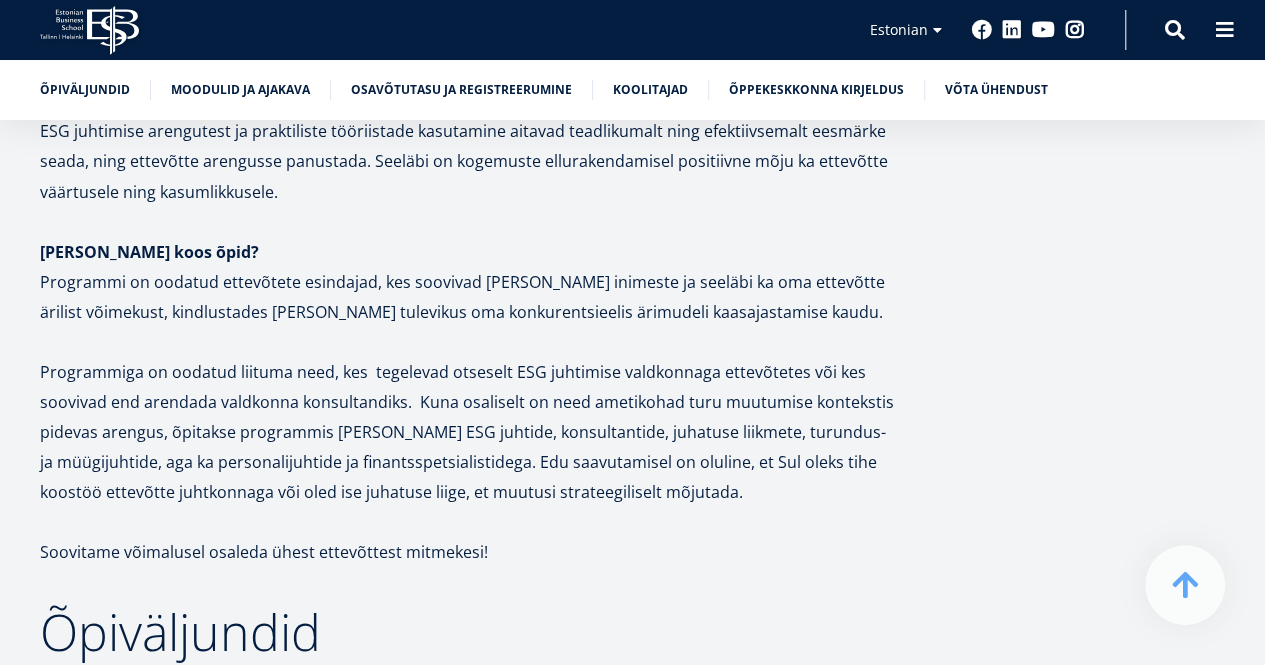 scroll, scrollTop: 1747, scrollLeft: 0, axis: vertical 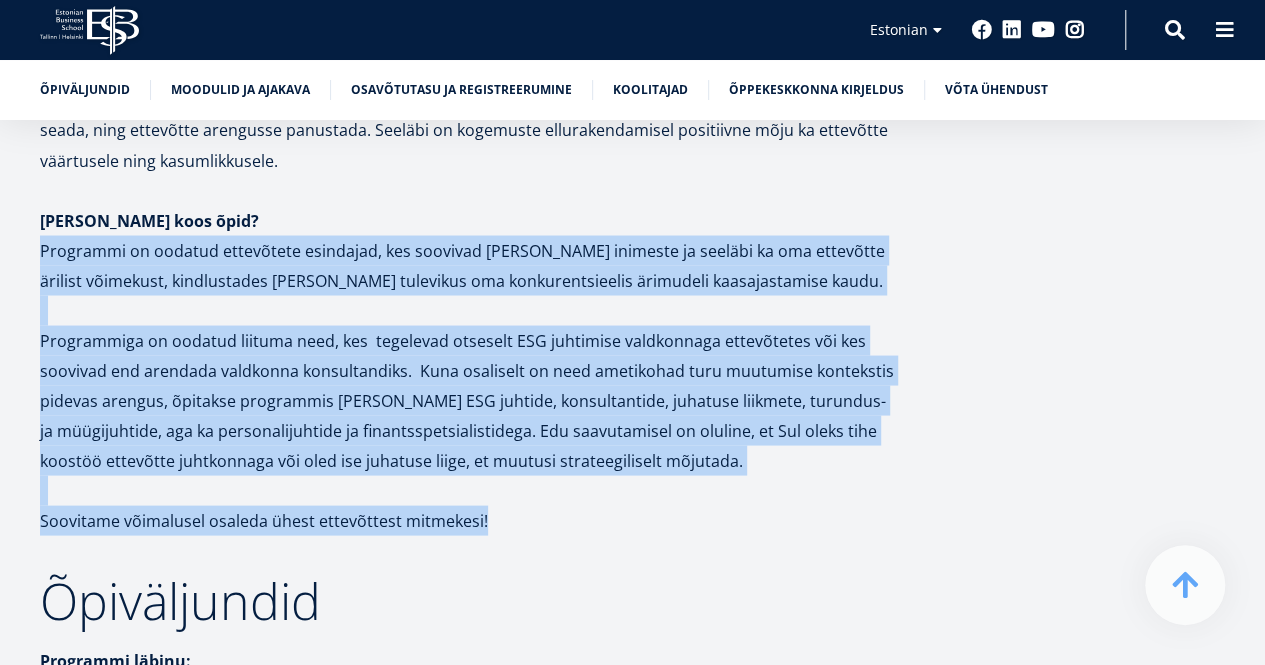 drag, startPoint x: 42, startPoint y: 245, endPoint x: 436, endPoint y: 494, distance: 466.0869 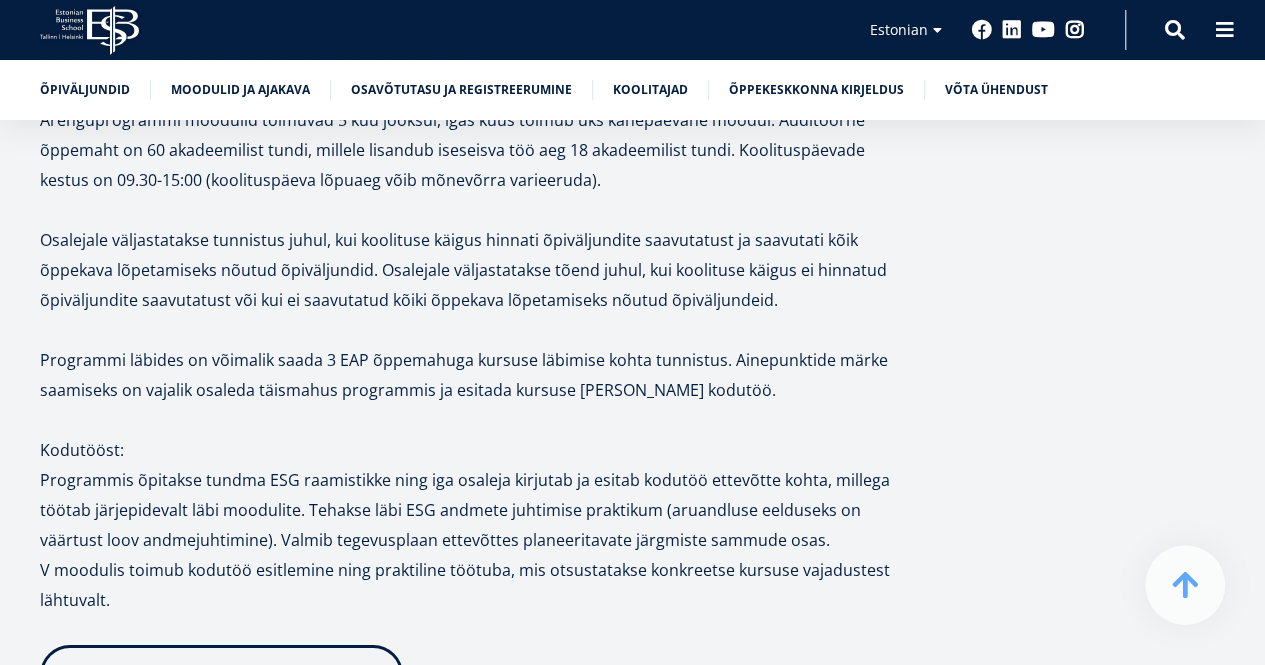 scroll, scrollTop: 2647, scrollLeft: 0, axis: vertical 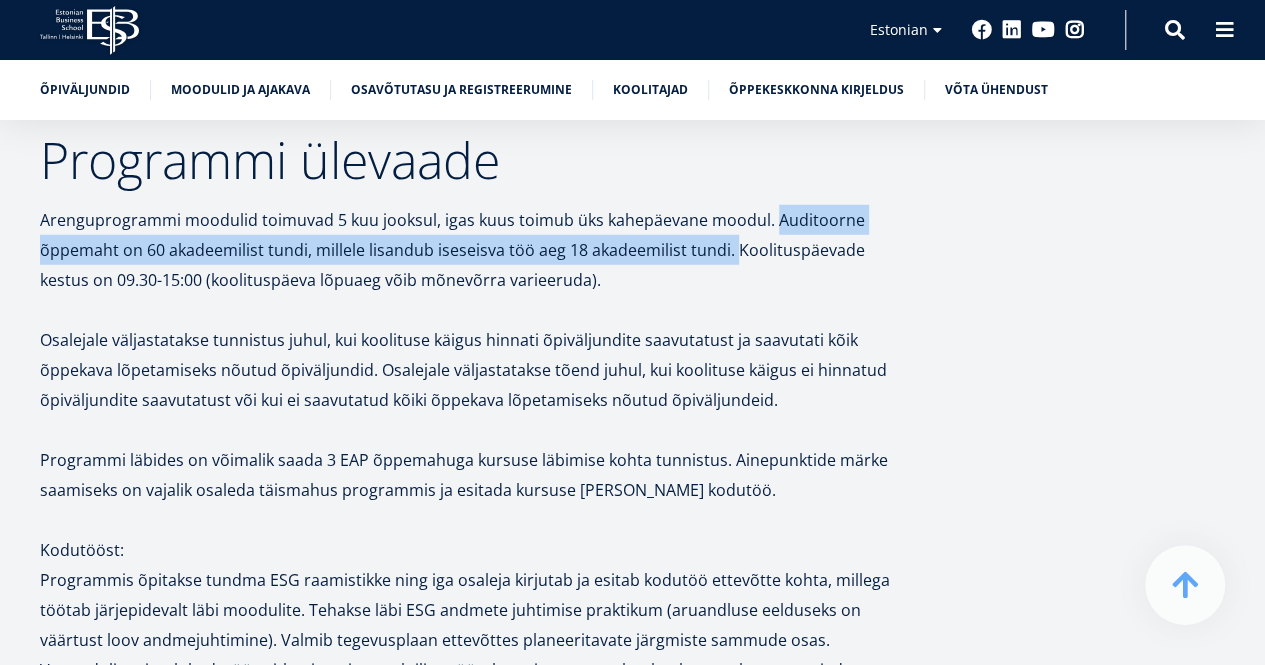 drag, startPoint x: 770, startPoint y: 221, endPoint x: 730, endPoint y: 249, distance: 48.82622 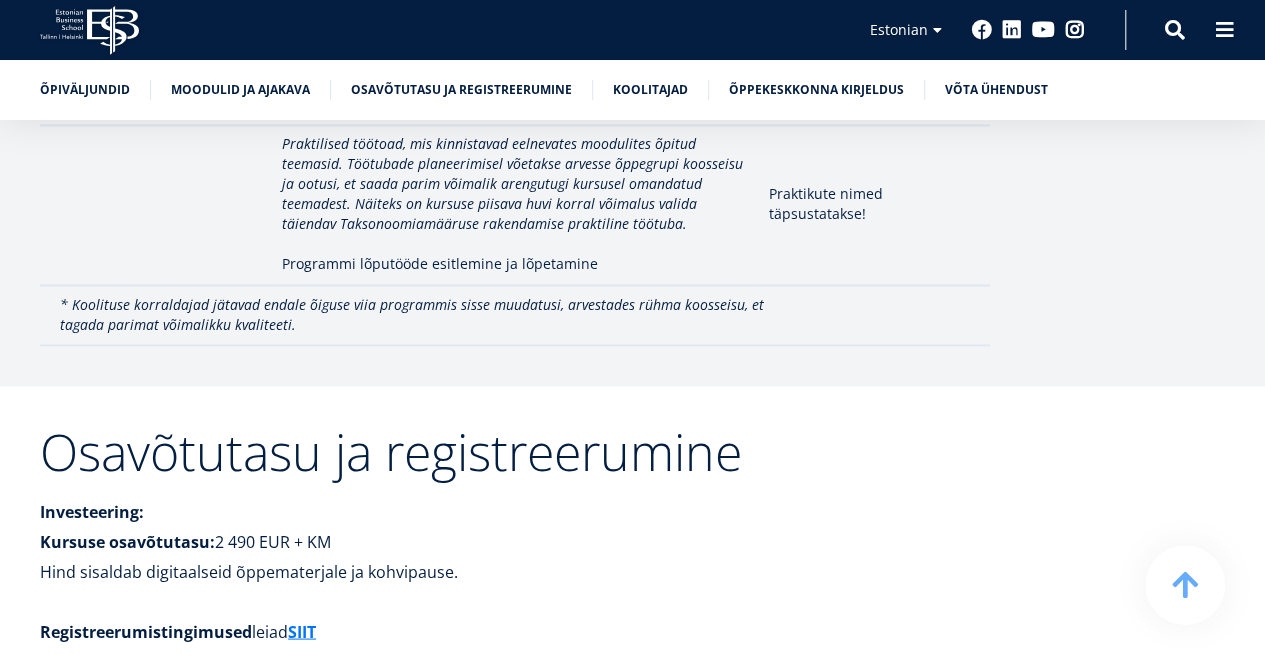 scroll, scrollTop: 5447, scrollLeft: 0, axis: vertical 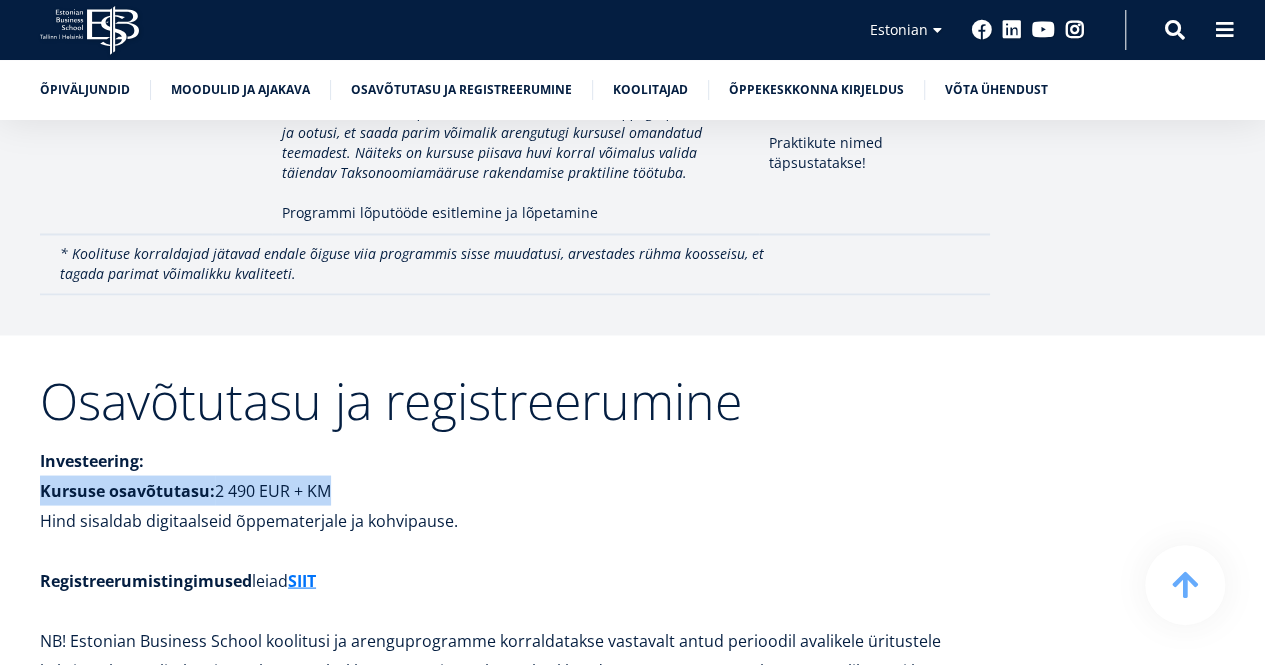 drag, startPoint x: 44, startPoint y: 408, endPoint x: 342, endPoint y: 407, distance: 298.00168 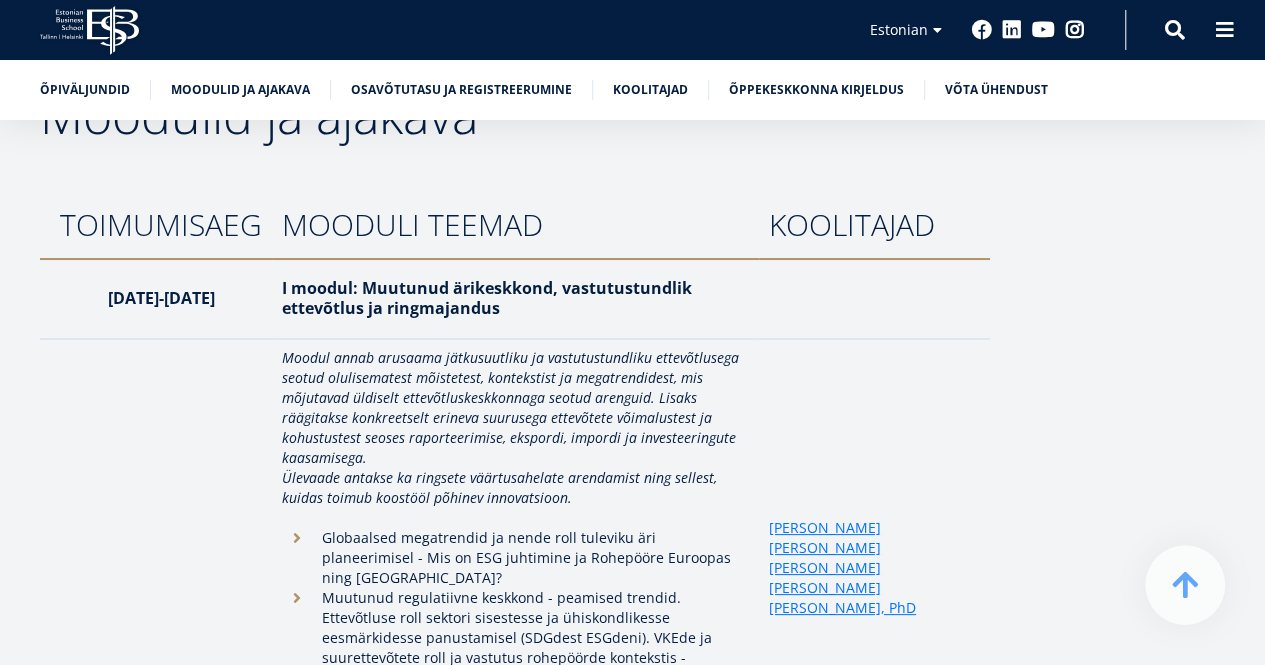 scroll, scrollTop: 3647, scrollLeft: 0, axis: vertical 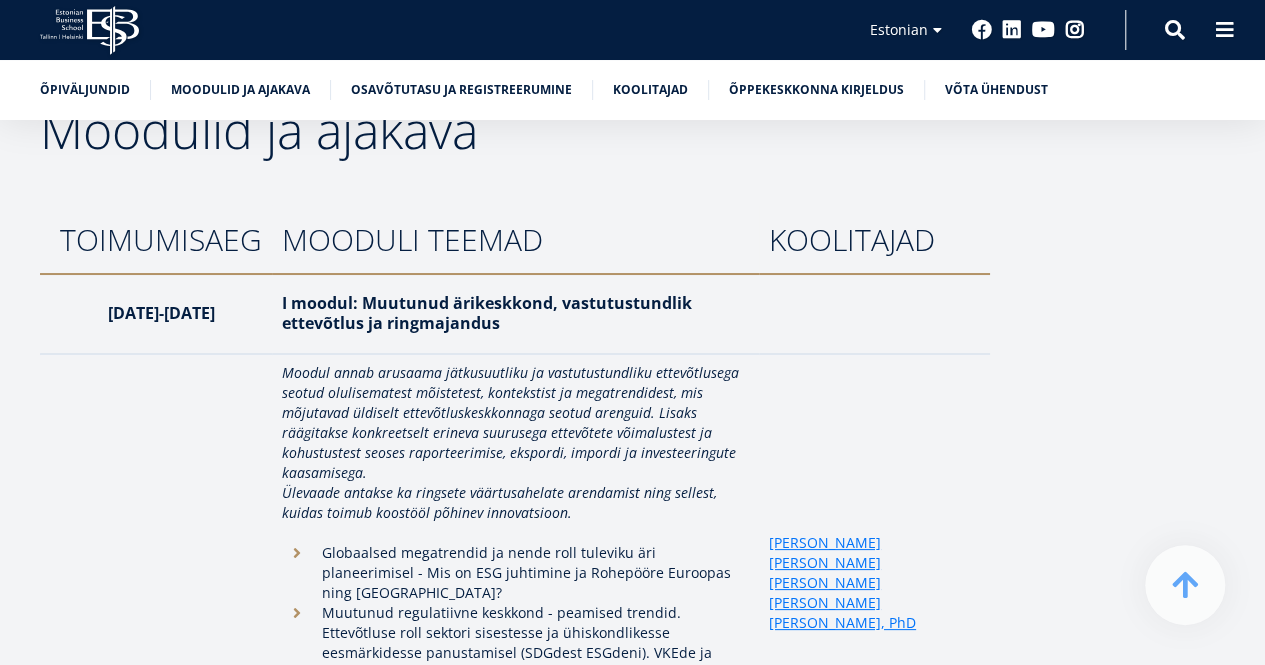 drag, startPoint x: 252, startPoint y: 309, endPoint x: 75, endPoint y: 312, distance: 177.02542 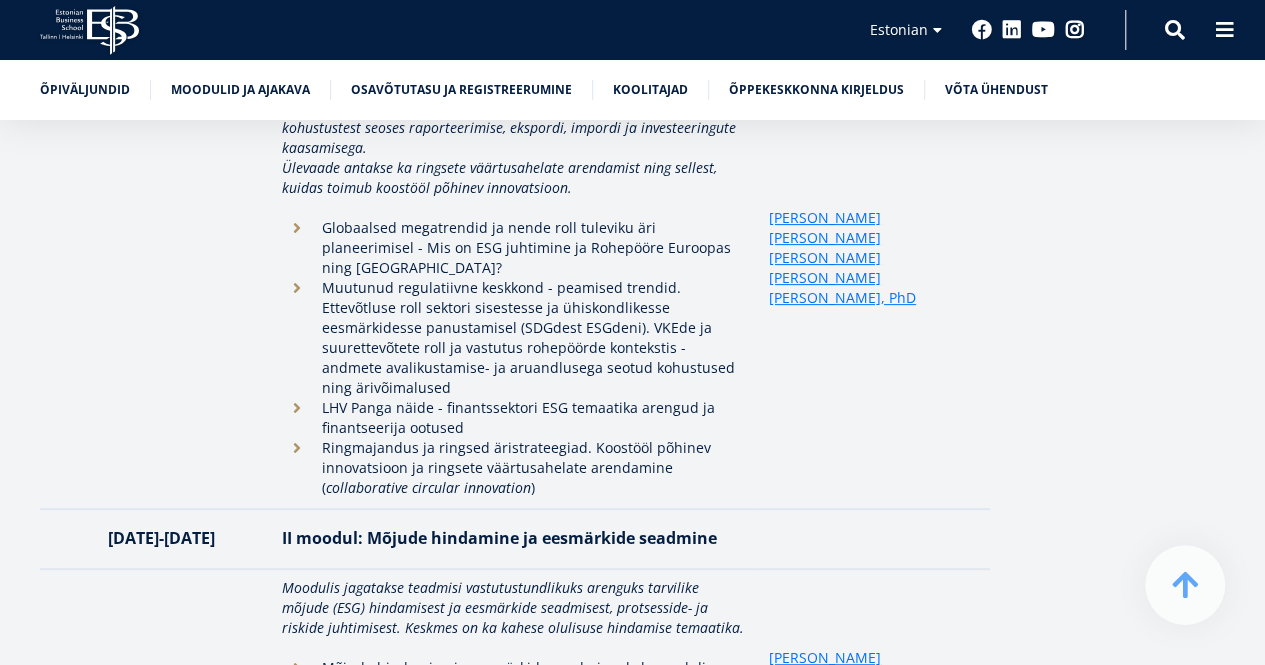 scroll, scrollTop: 4047, scrollLeft: 0, axis: vertical 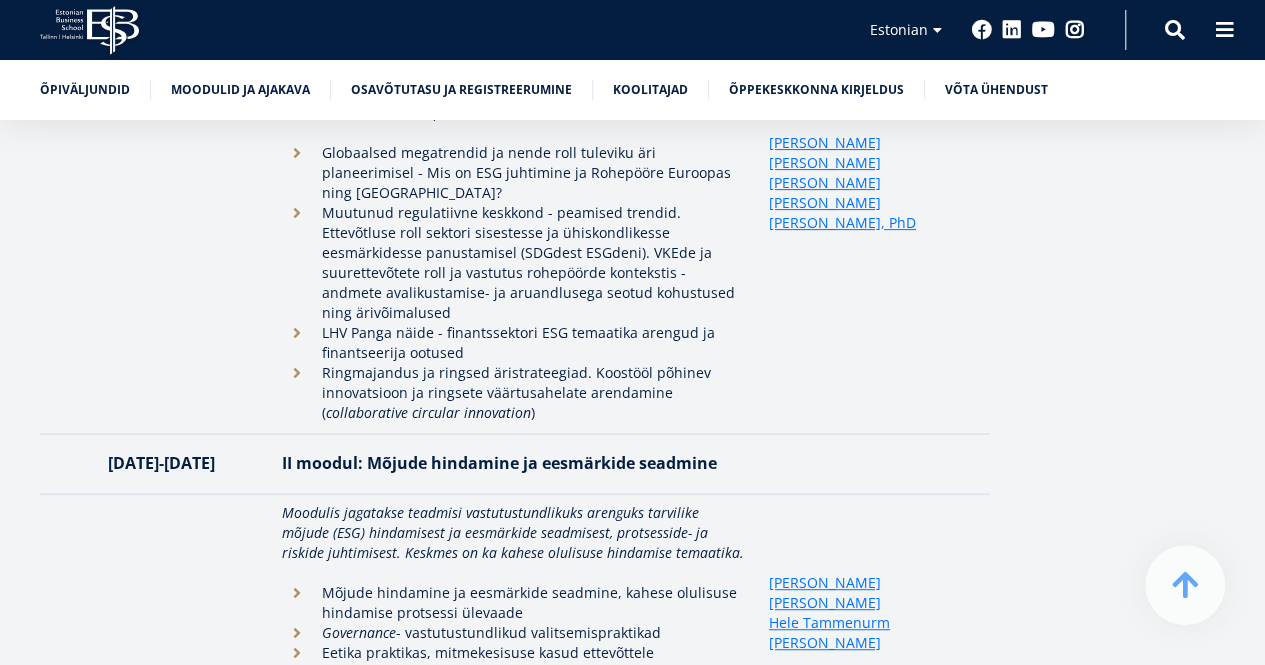 drag, startPoint x: 74, startPoint y: 423, endPoint x: 253, endPoint y: 423, distance: 179 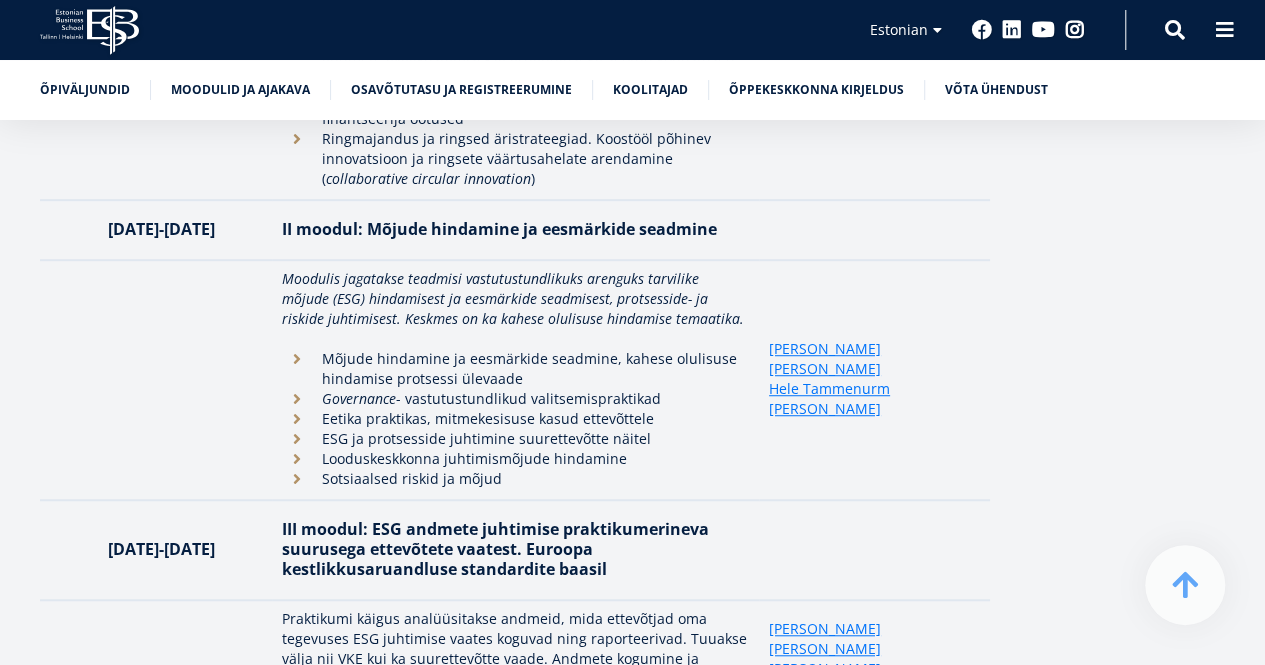 scroll, scrollTop: 4347, scrollLeft: 0, axis: vertical 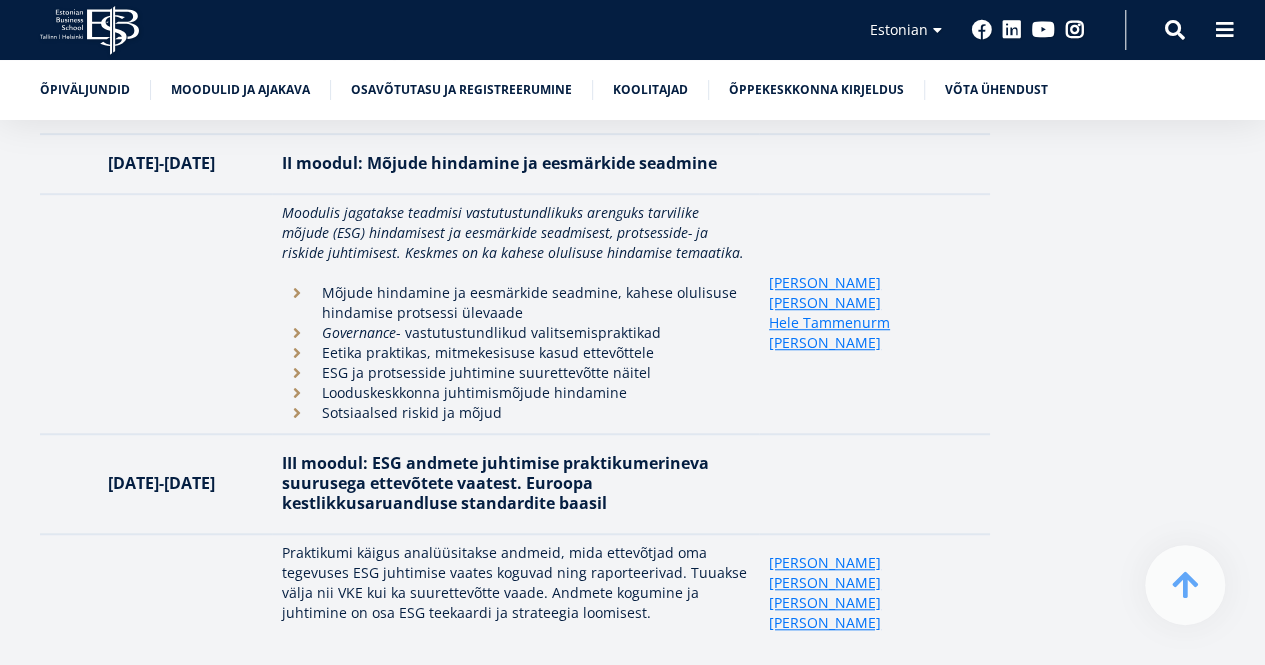 drag, startPoint x: 71, startPoint y: 443, endPoint x: 246, endPoint y: 445, distance: 175.01143 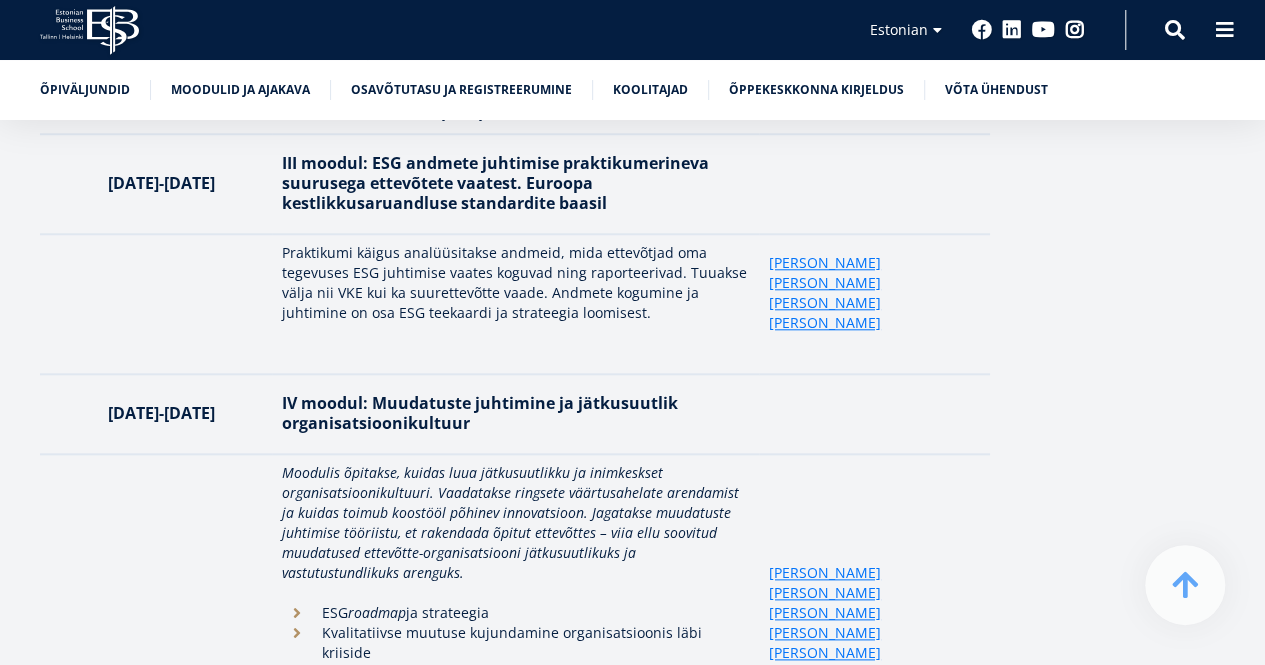 drag, startPoint x: 66, startPoint y: 373, endPoint x: 253, endPoint y: 375, distance: 187.0107 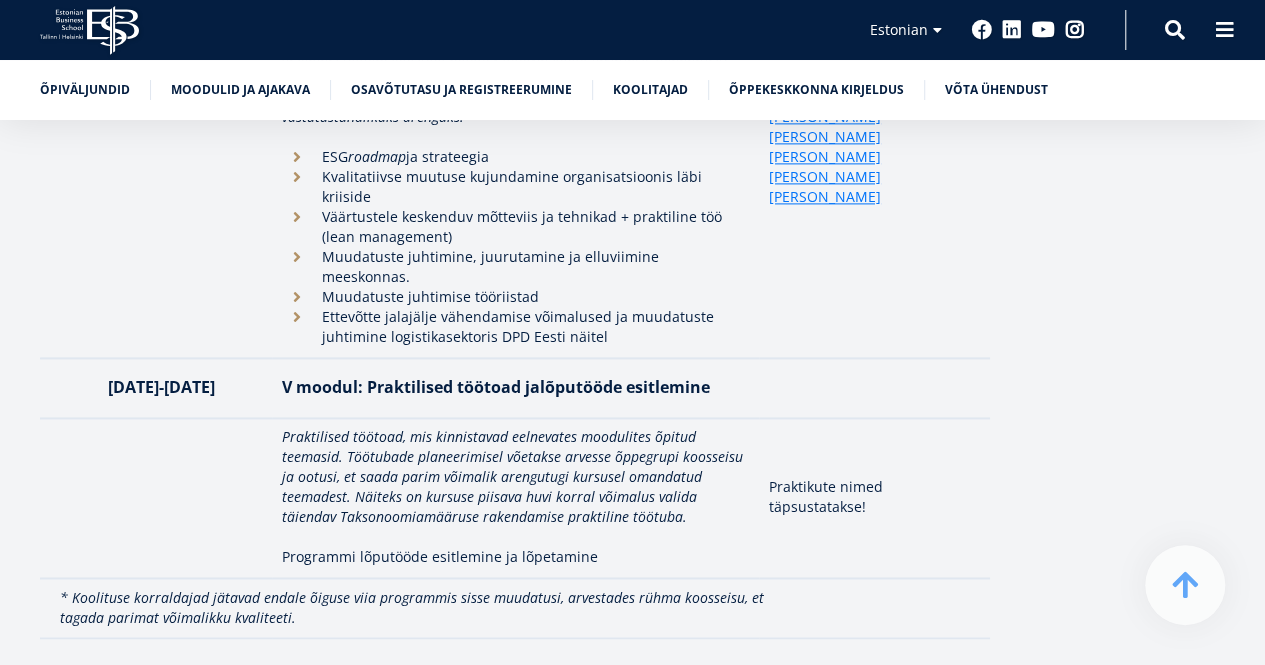 scroll, scrollTop: 5147, scrollLeft: 0, axis: vertical 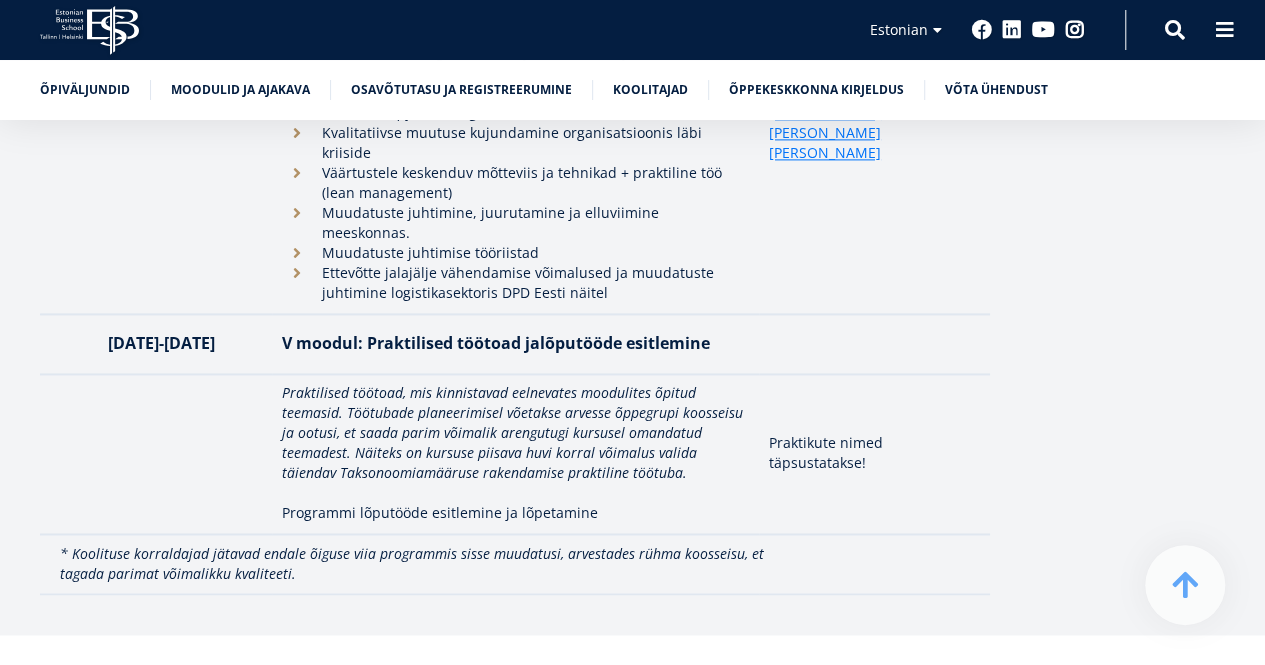drag, startPoint x: 238, startPoint y: 262, endPoint x: 80, endPoint y: 261, distance: 158.00316 